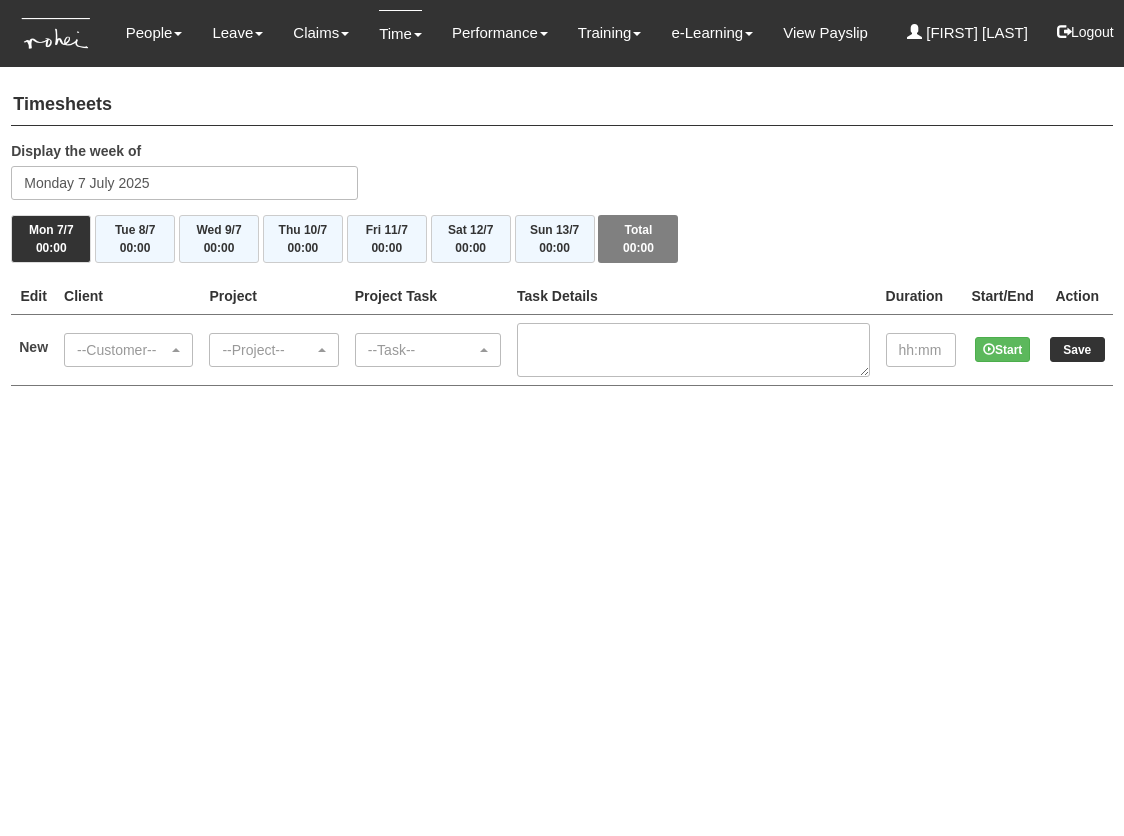 scroll, scrollTop: 0, scrollLeft: 0, axis: both 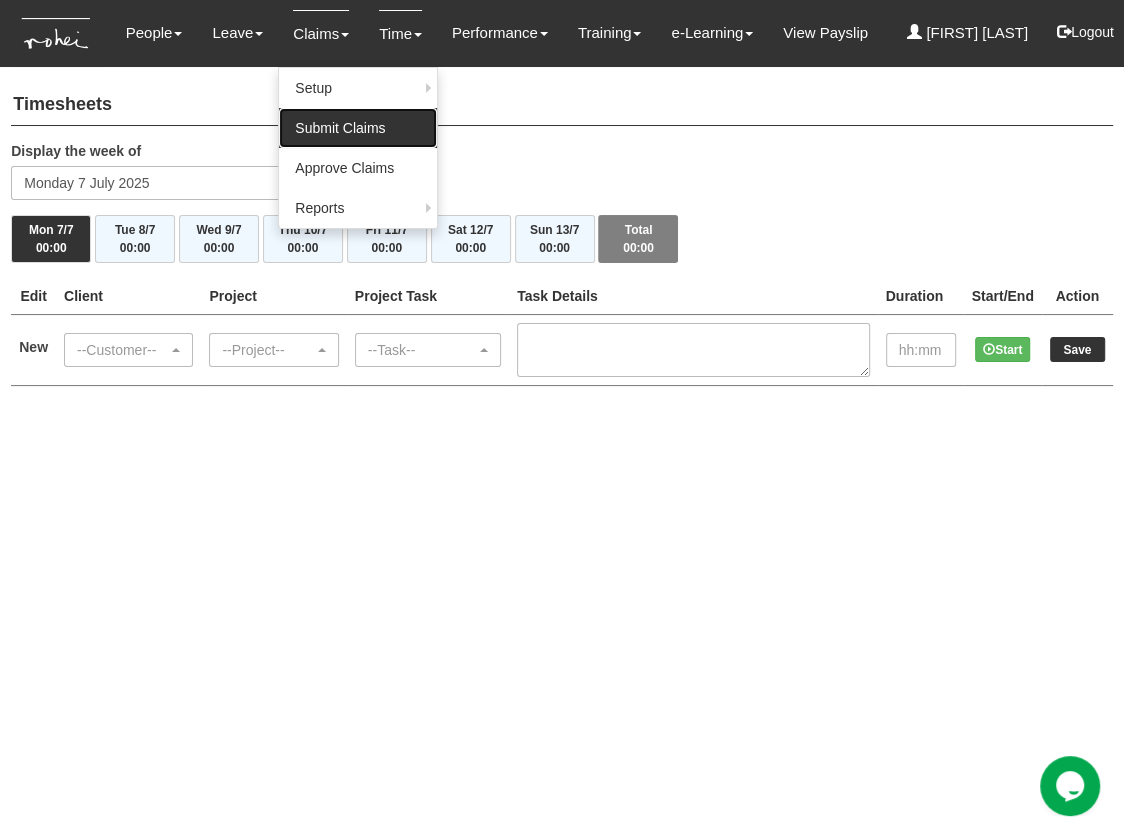 click on "Submit Claims" at bounding box center [358, 128] 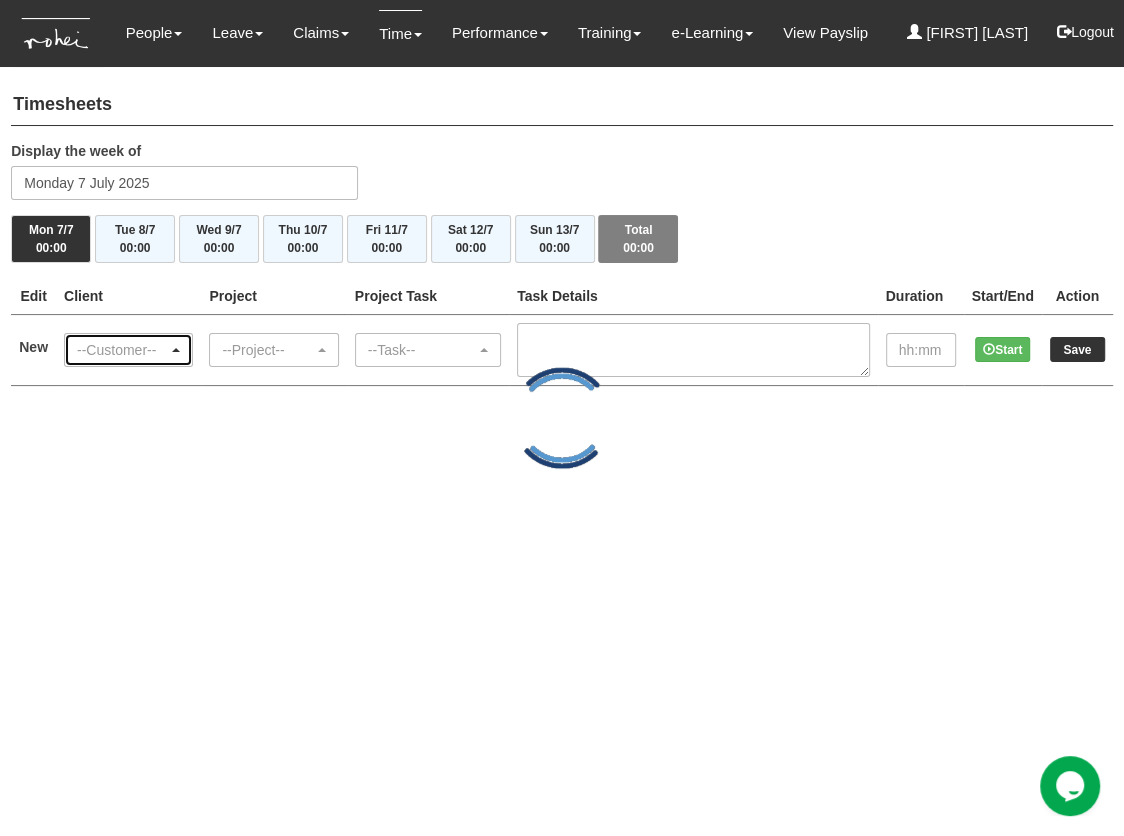 click on "--Customer--" at bounding box center [122, 350] 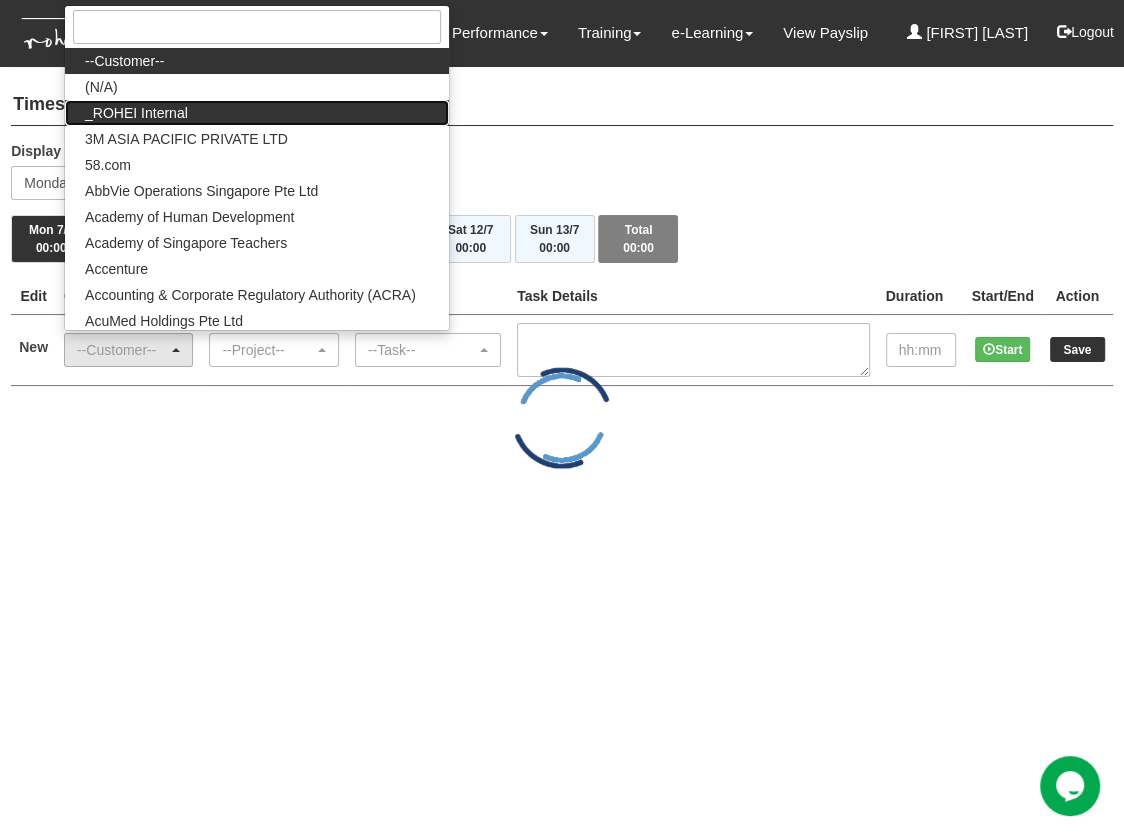click on "_ROHEI Internal" at bounding box center [257, 61] 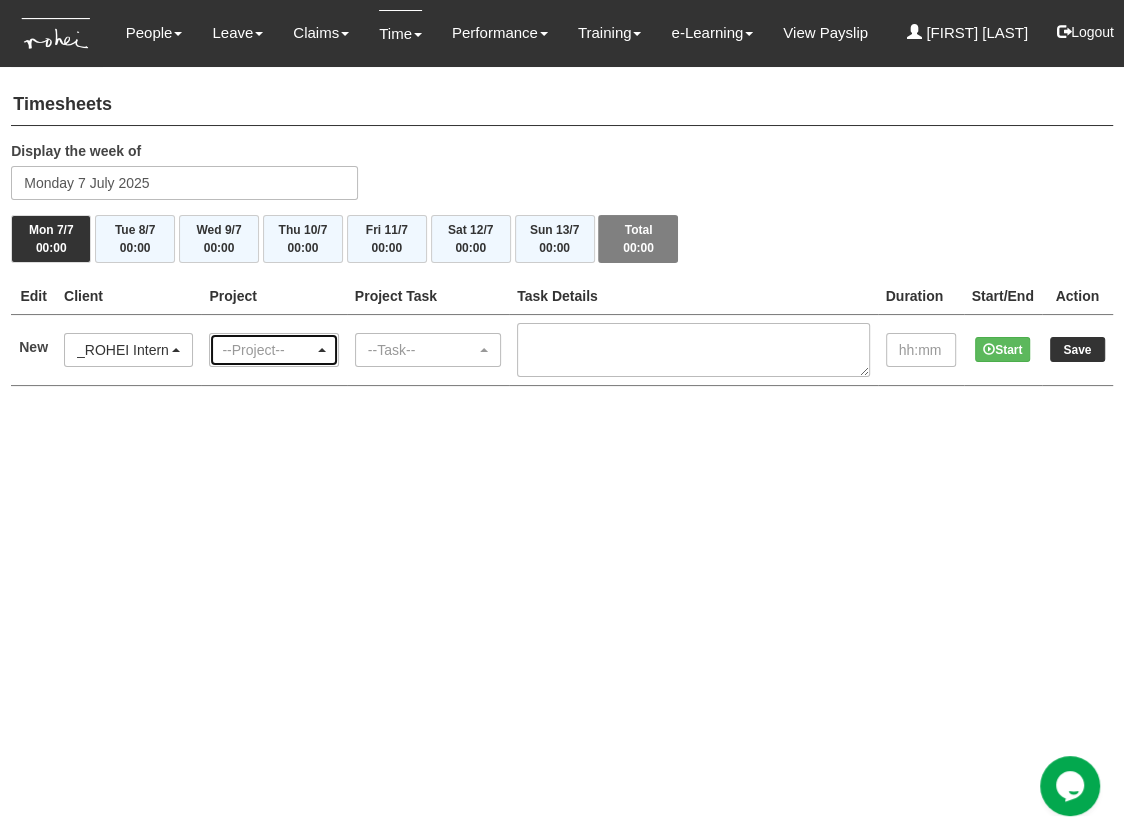 click on "--Project--" at bounding box center (267, 350) 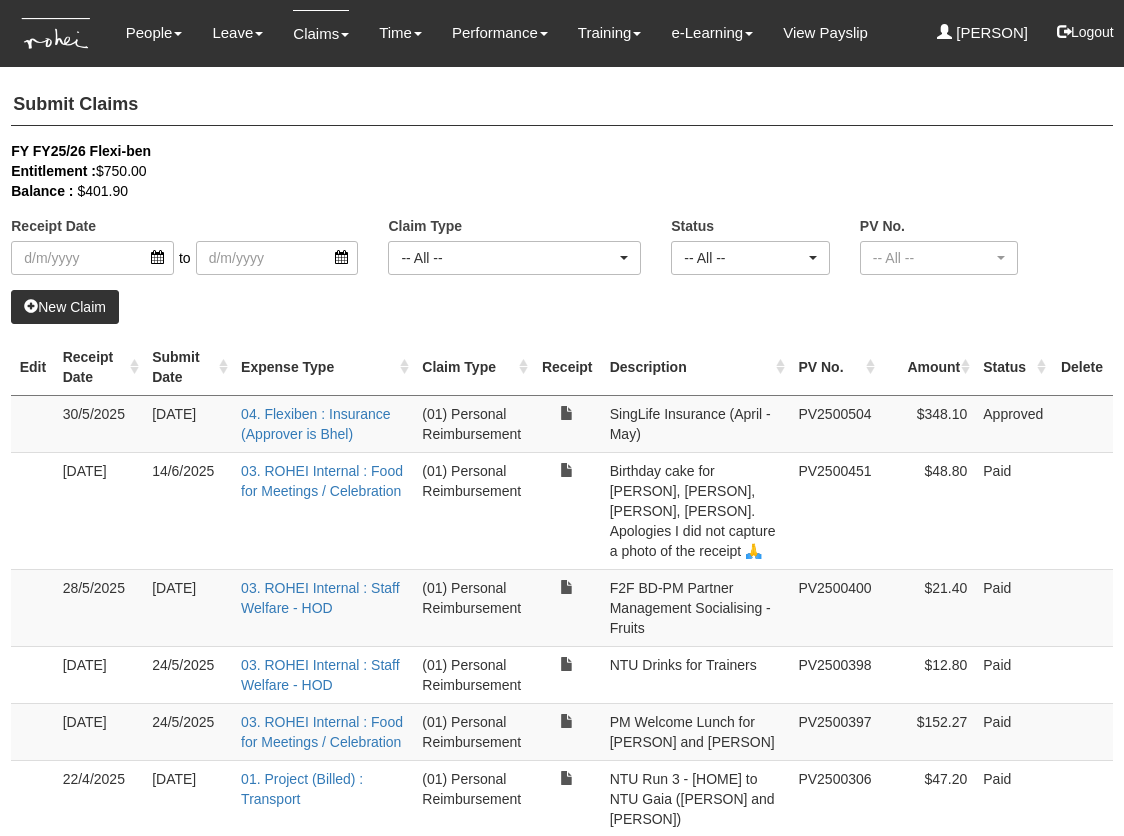 scroll, scrollTop: 90, scrollLeft: 0, axis: vertical 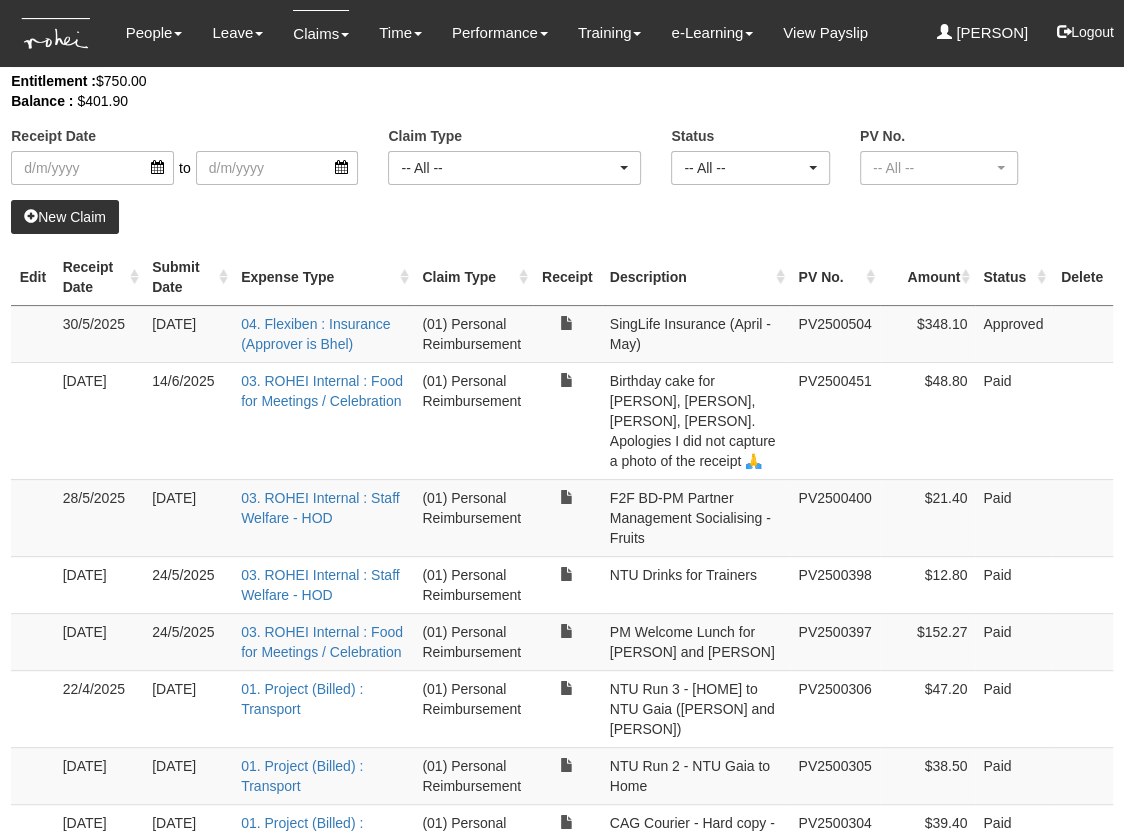 click on "New Claim" at bounding box center [65, 217] 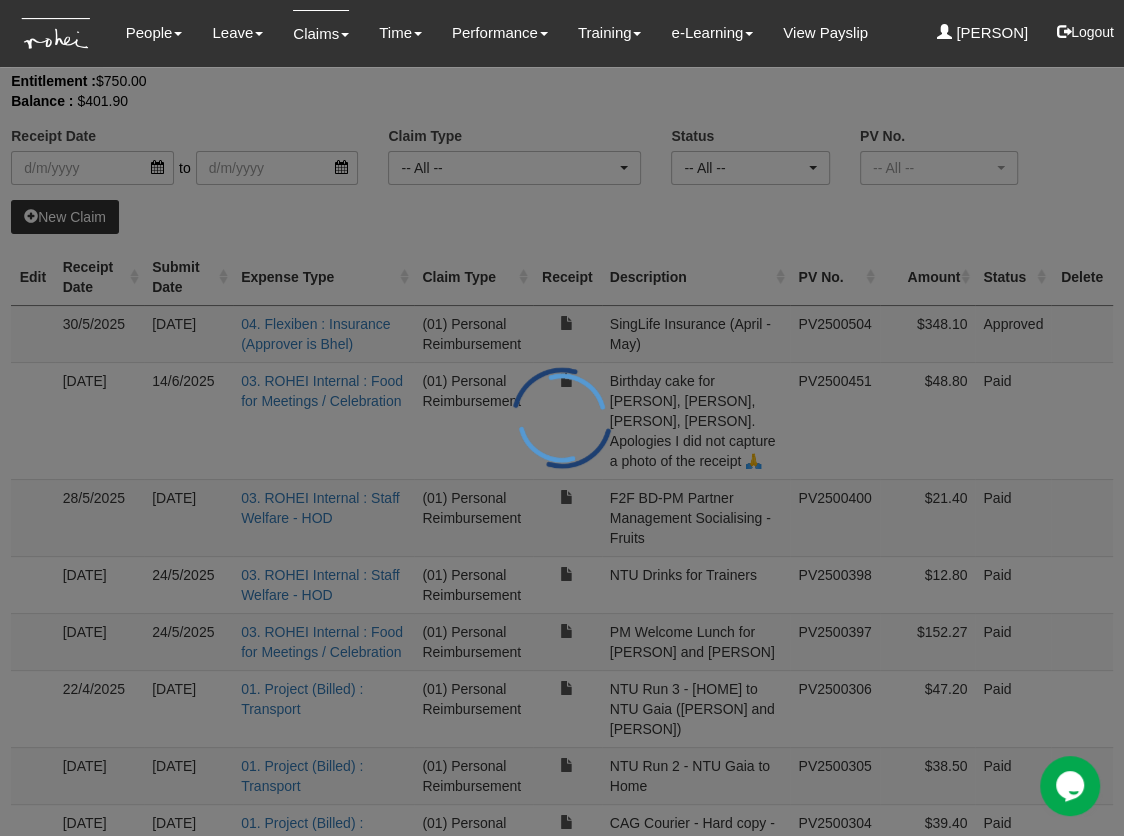 scroll, scrollTop: 0, scrollLeft: 0, axis: both 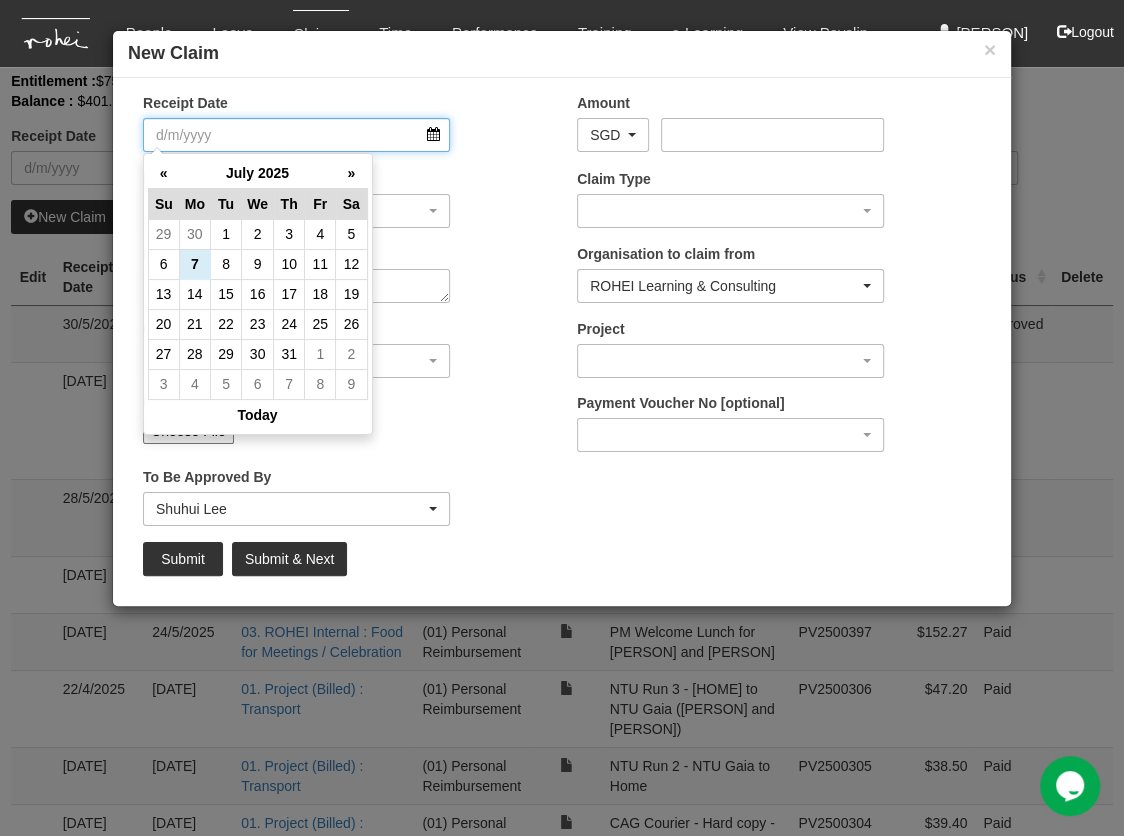 click on "Receipt Date" at bounding box center (296, 135) 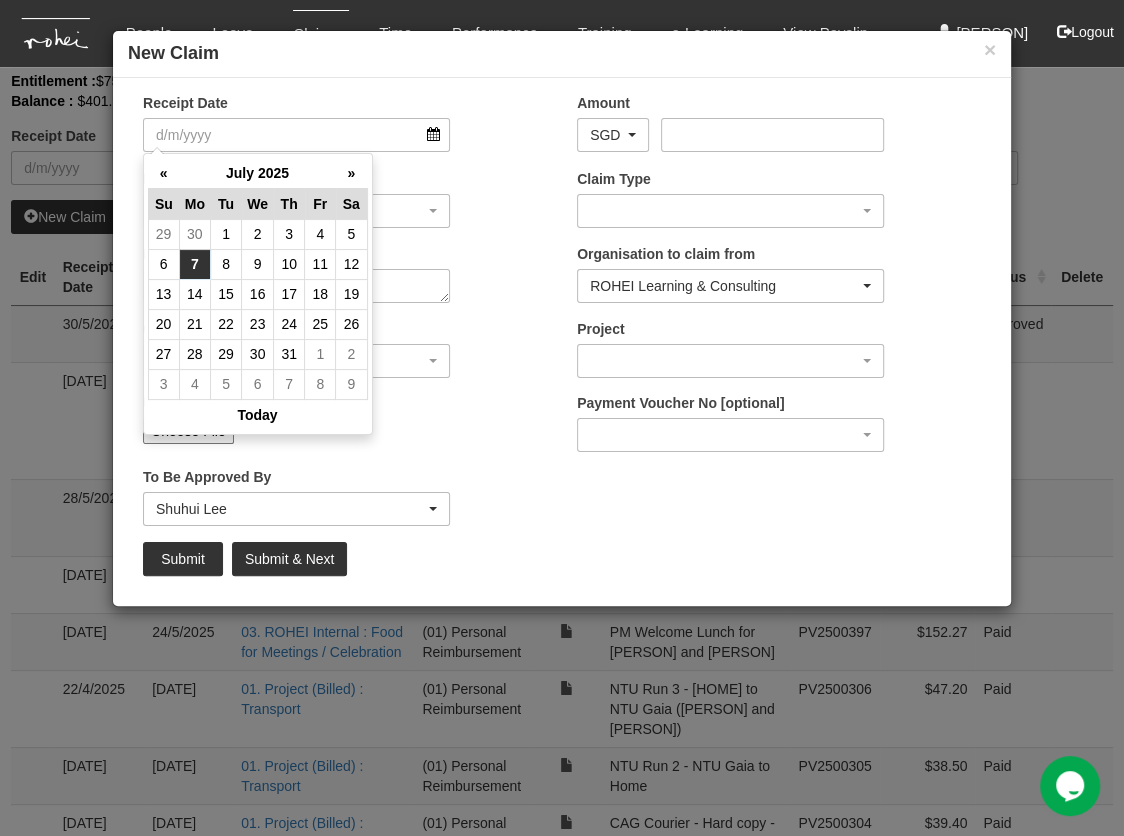 click on "7" at bounding box center [194, 264] 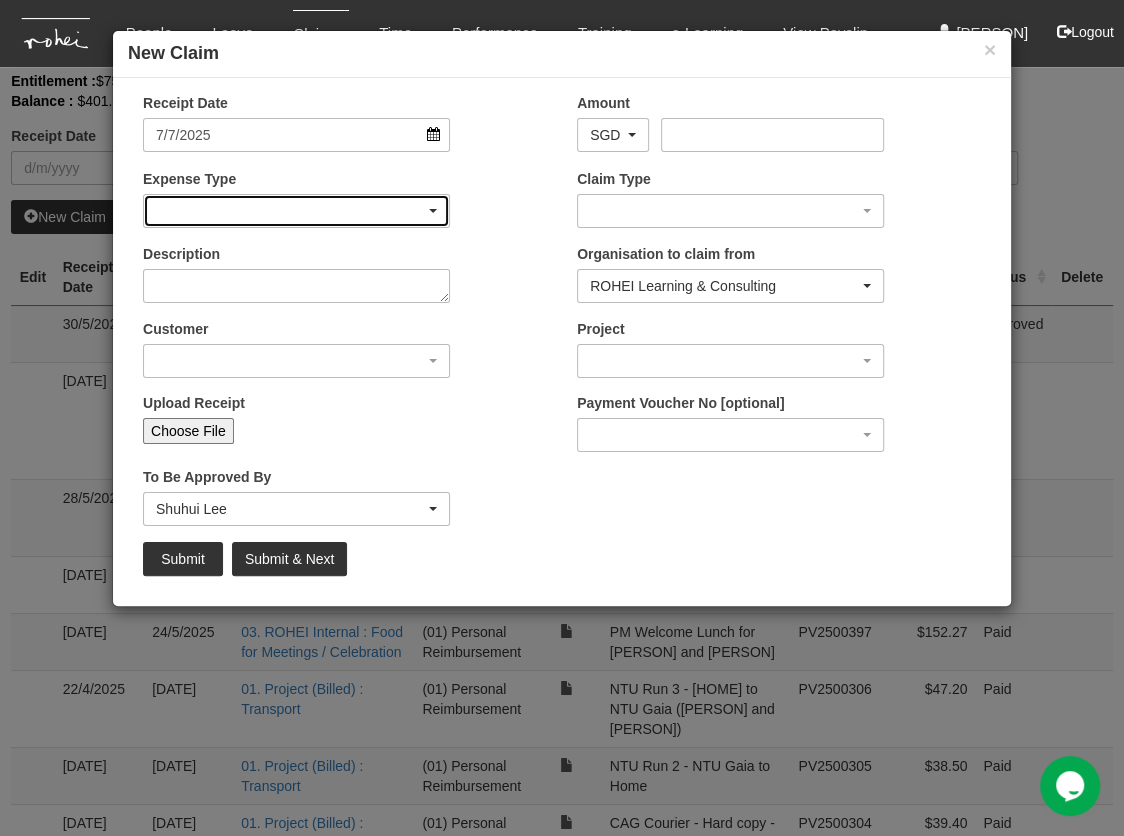 click at bounding box center [296, 211] 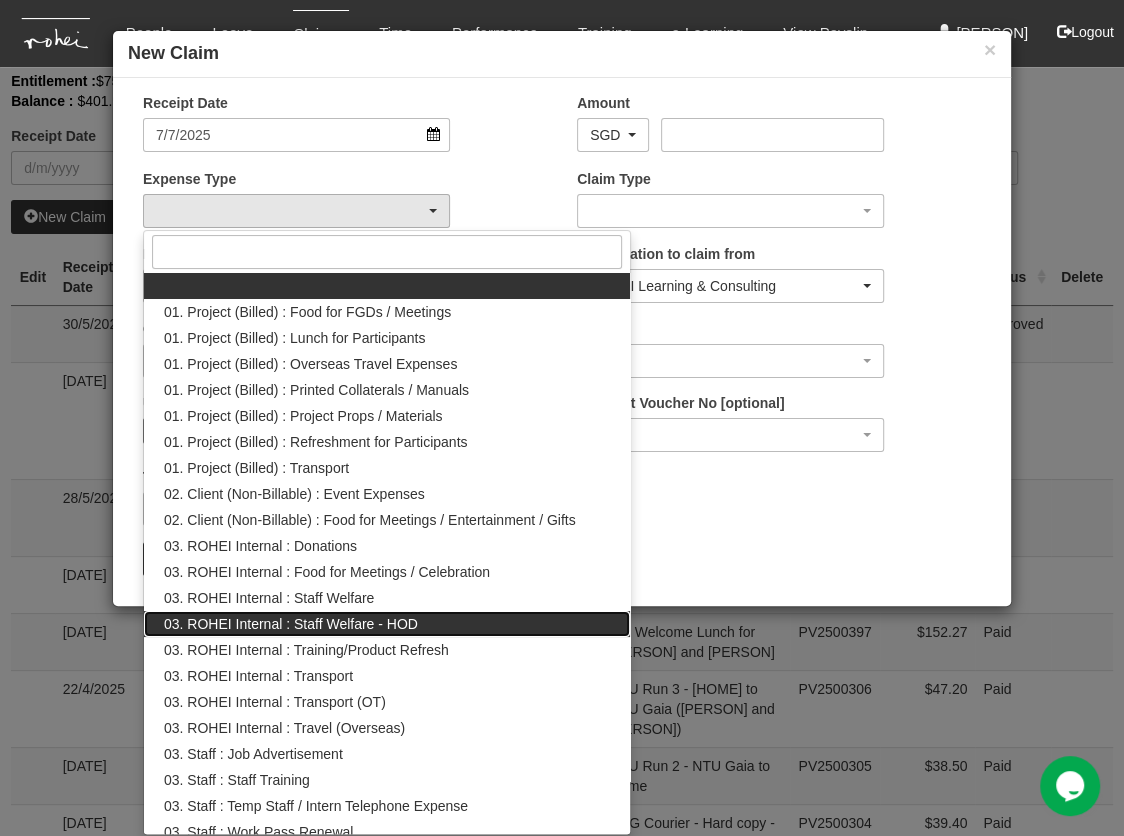 click on "03. ROHEI Internal : Staff Welfare - HOD" at bounding box center (164, 291) 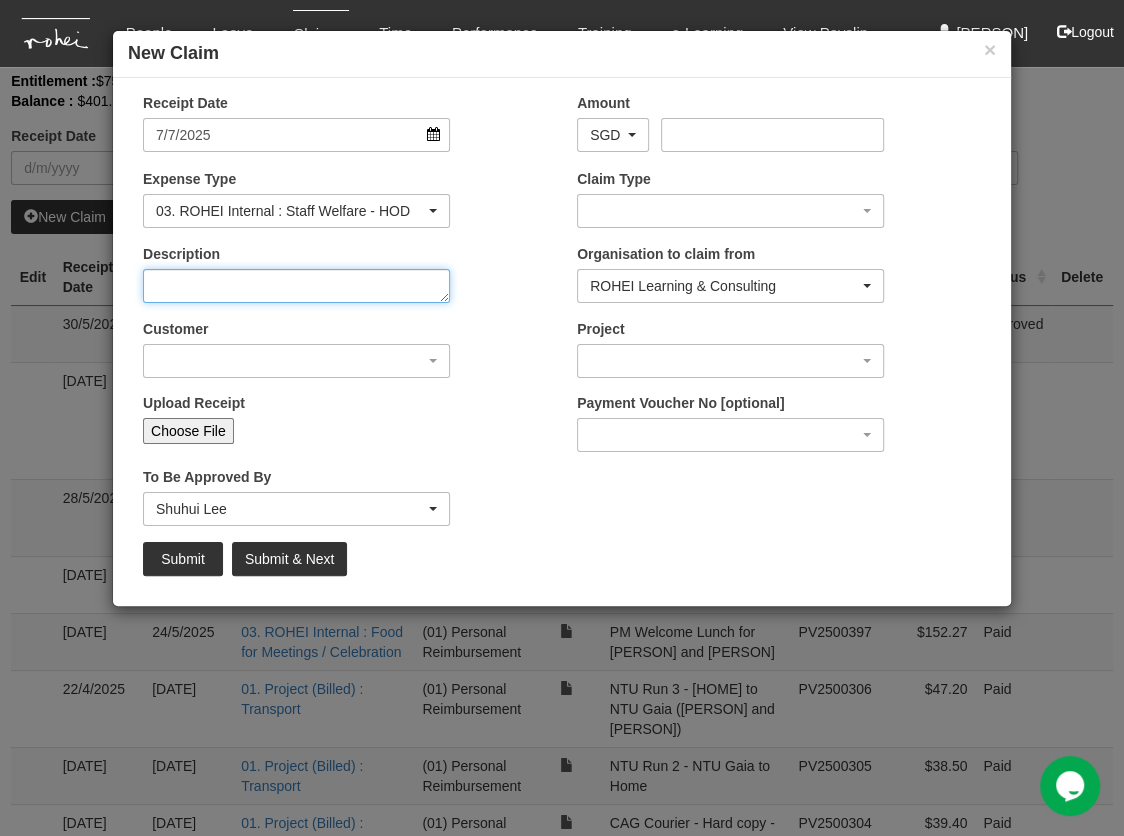 click on "Description" at bounding box center [296, 286] 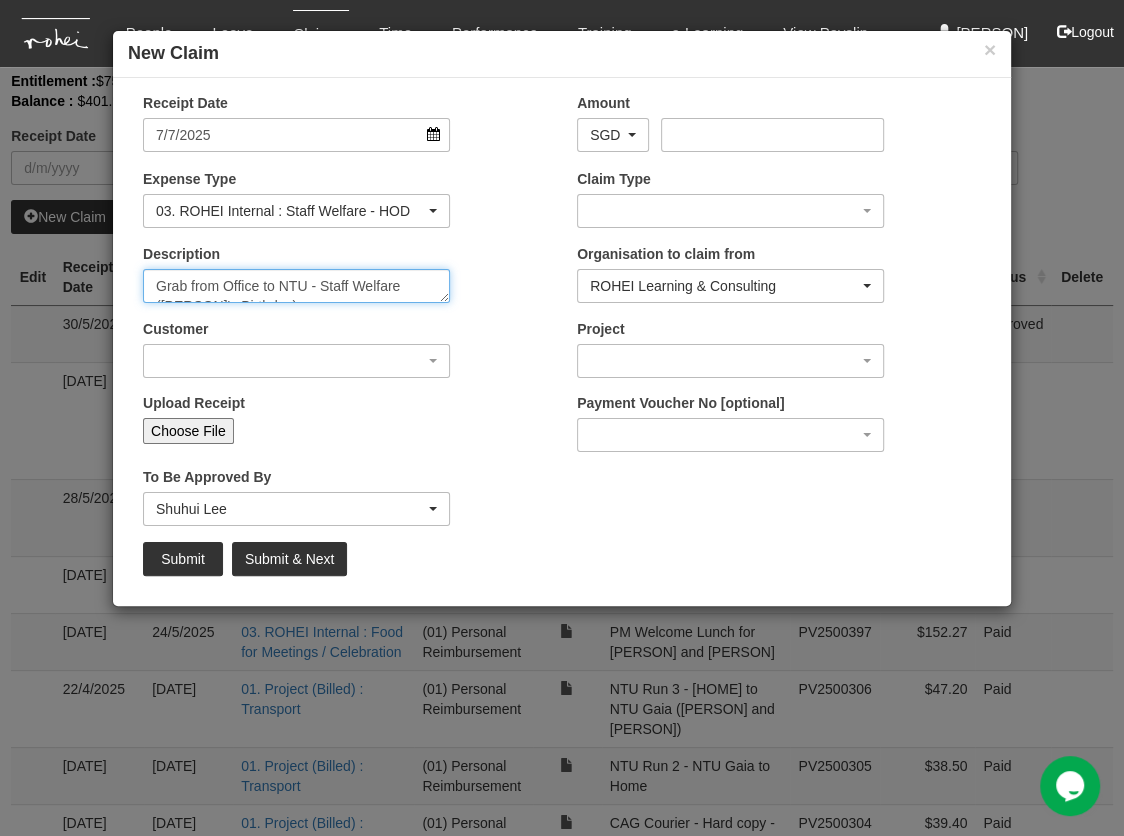 scroll, scrollTop: 11, scrollLeft: 0, axis: vertical 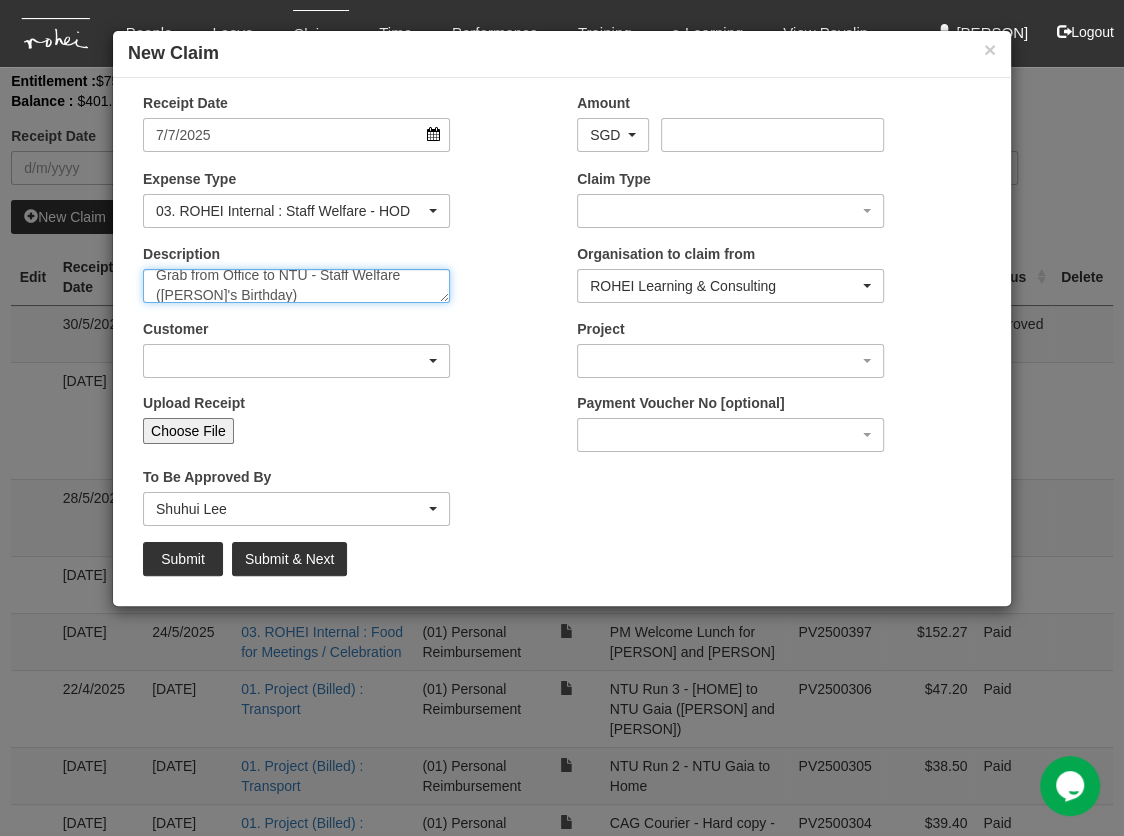 type on "Grab from Office to NTU - Staff Welfare ([PERSON]'s Birthday)" 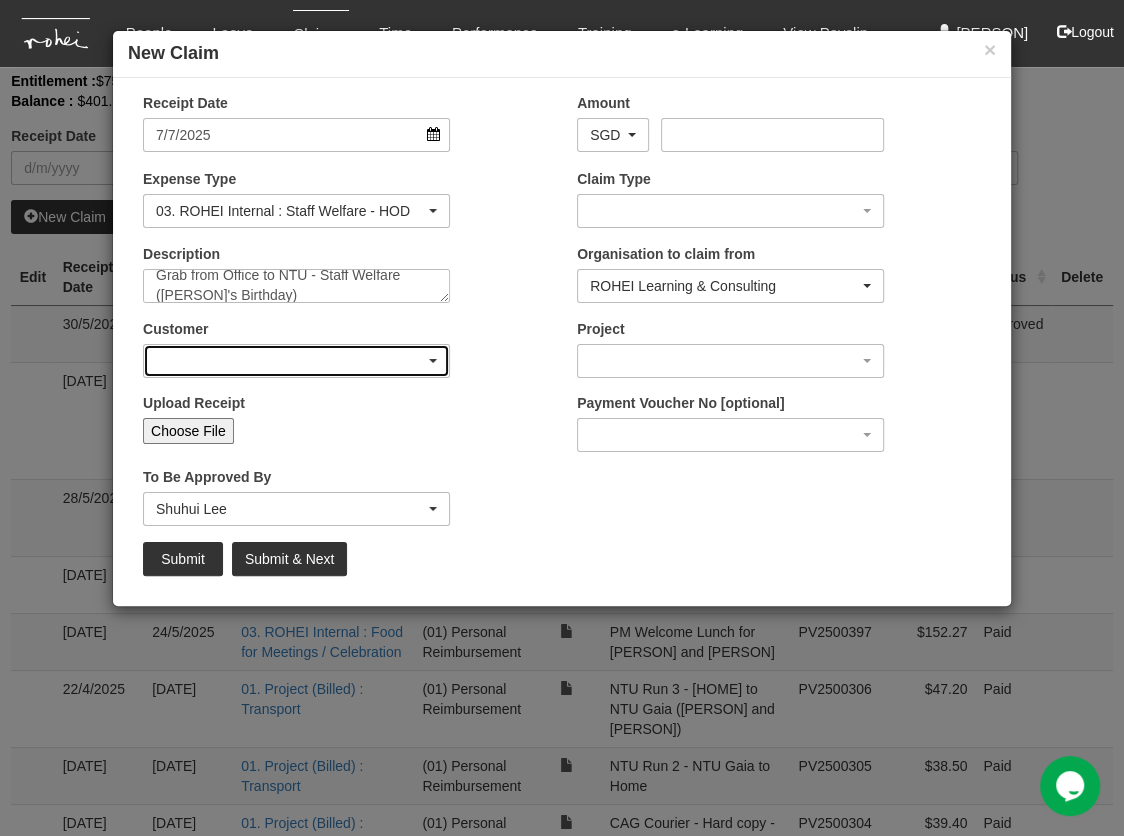 click at bounding box center [730, 211] 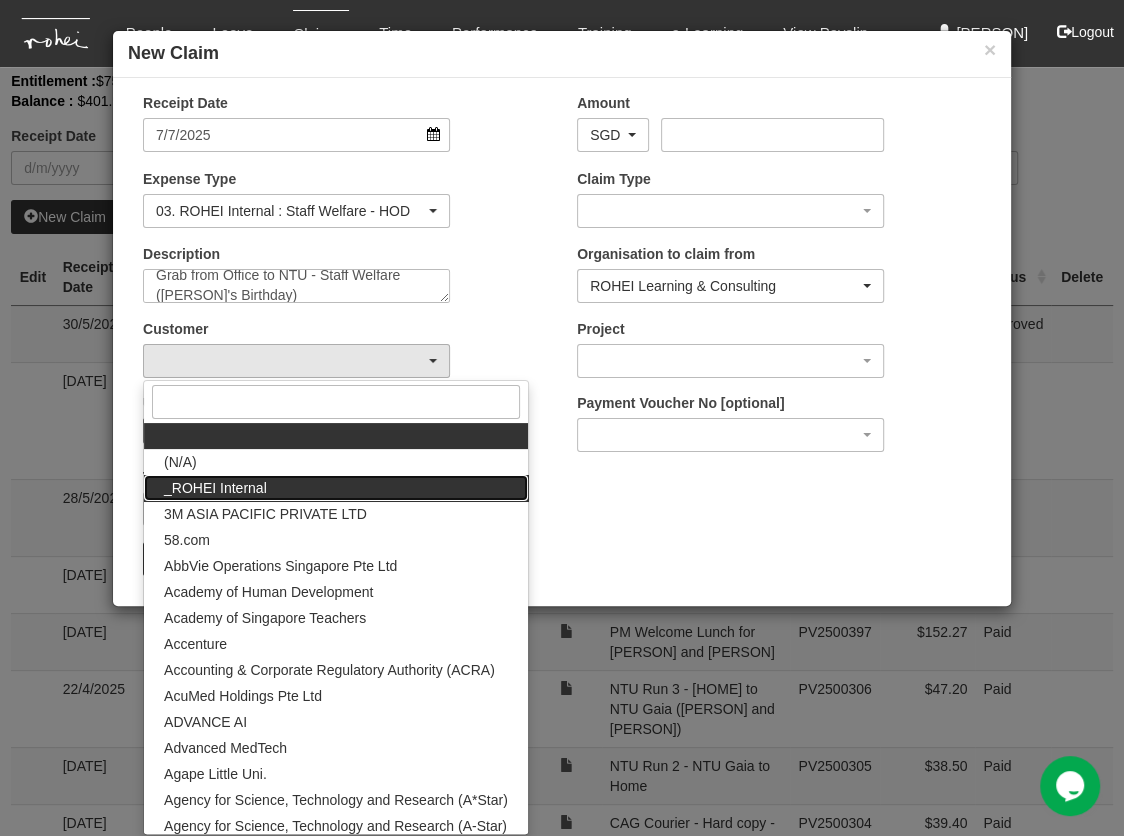 click on "_ROHEI Internal" at bounding box center [336, 436] 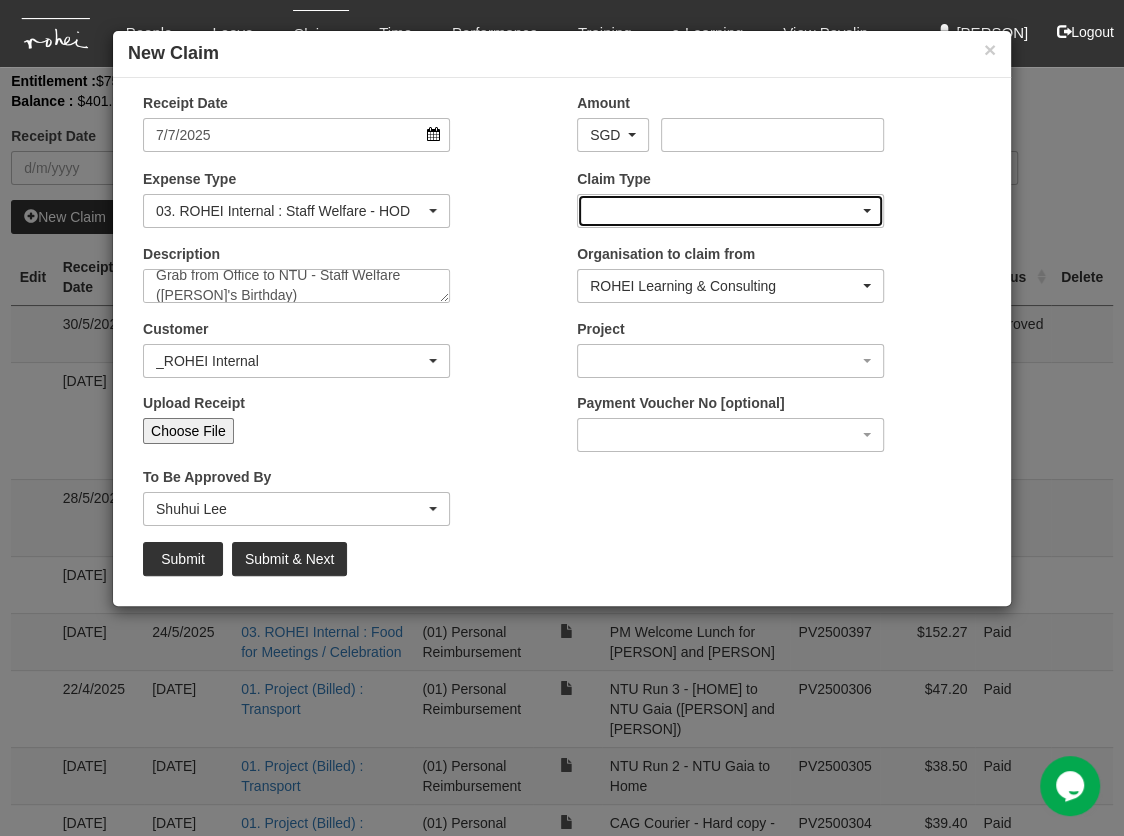 click at bounding box center [730, 211] 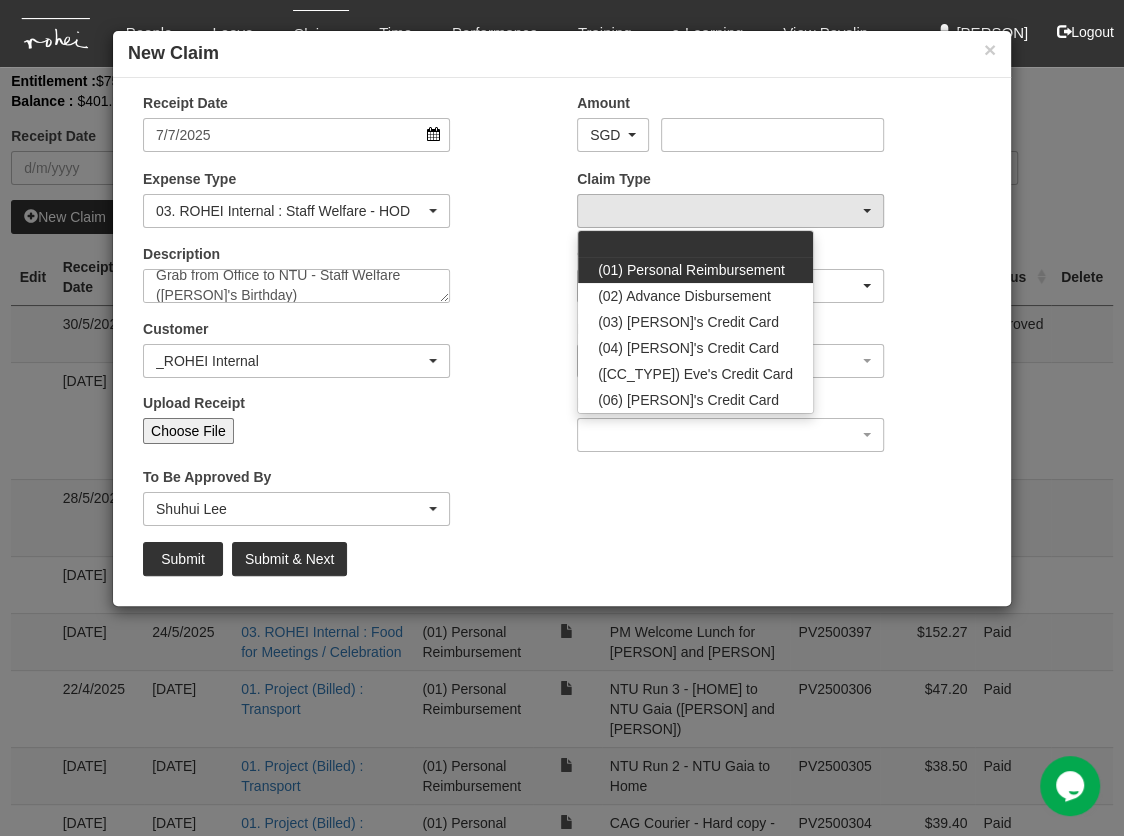 drag, startPoint x: 686, startPoint y: 252, endPoint x: 686, endPoint y: 268, distance: 16 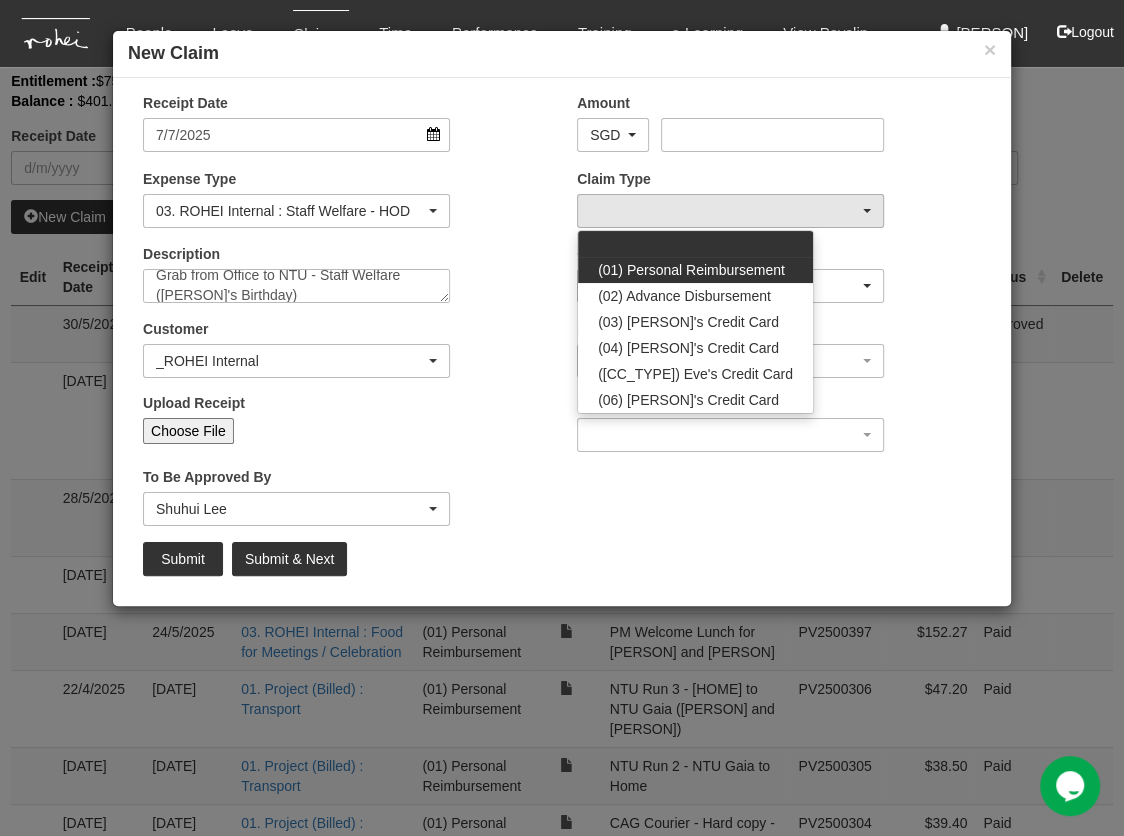 click on "(01) Personal Reimbursement (02) Advance Disbursement (03) [PERSON]'s Credit Card (04) [PERSON]'s Credit Card (05) [PERSON]'s Credit Card (06) [PERSON]'s Credit Card" at bounding box center [695, 322] 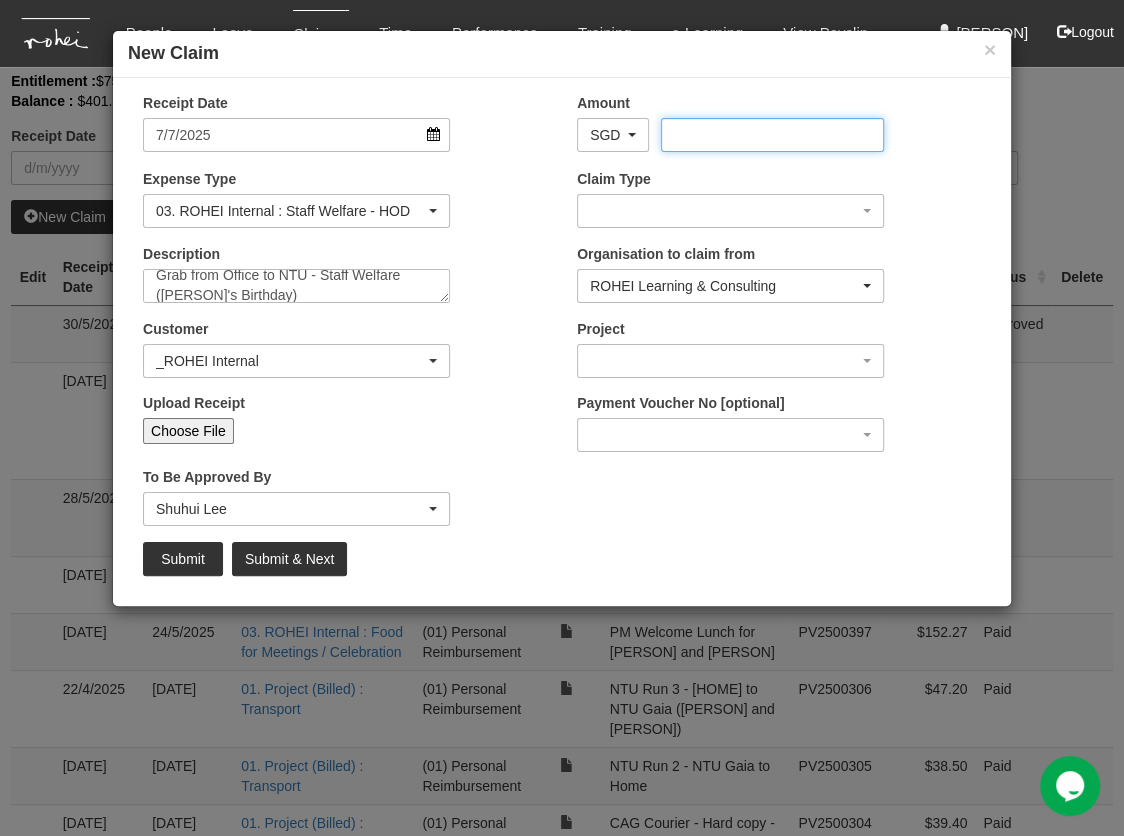 click on "Amount" at bounding box center [772, 135] 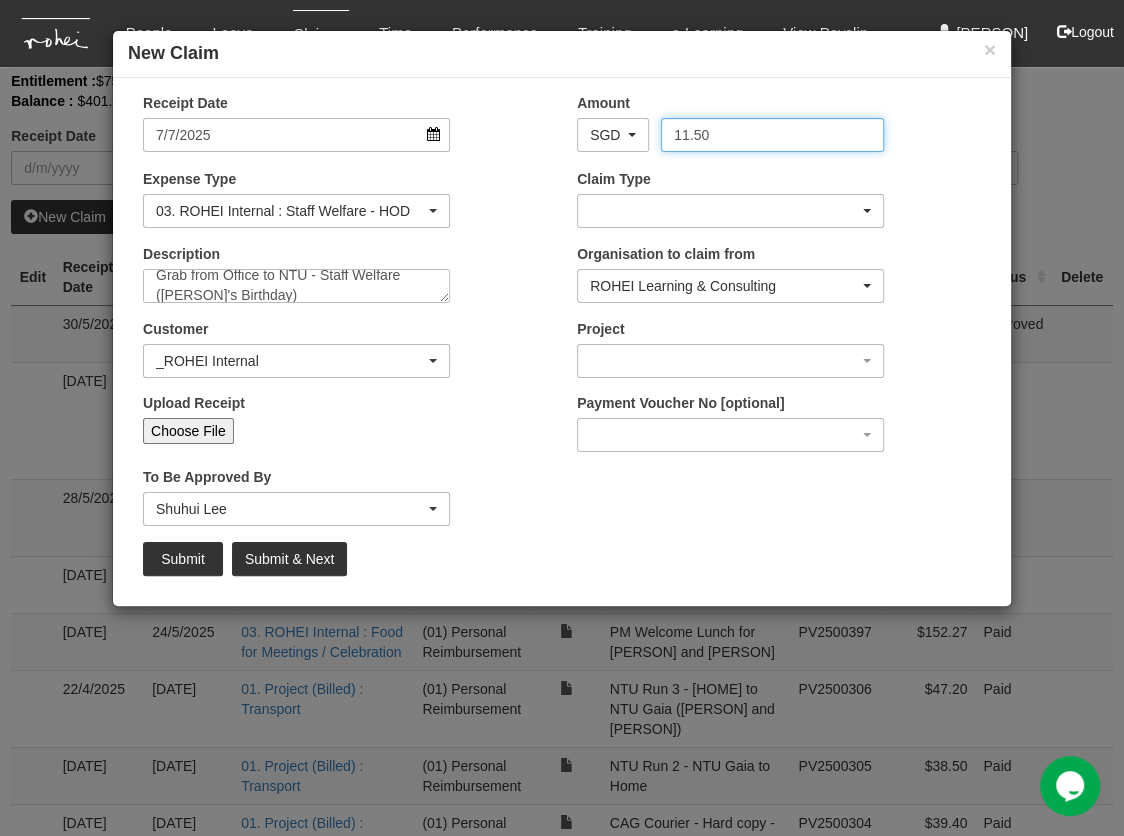 type on "11.50" 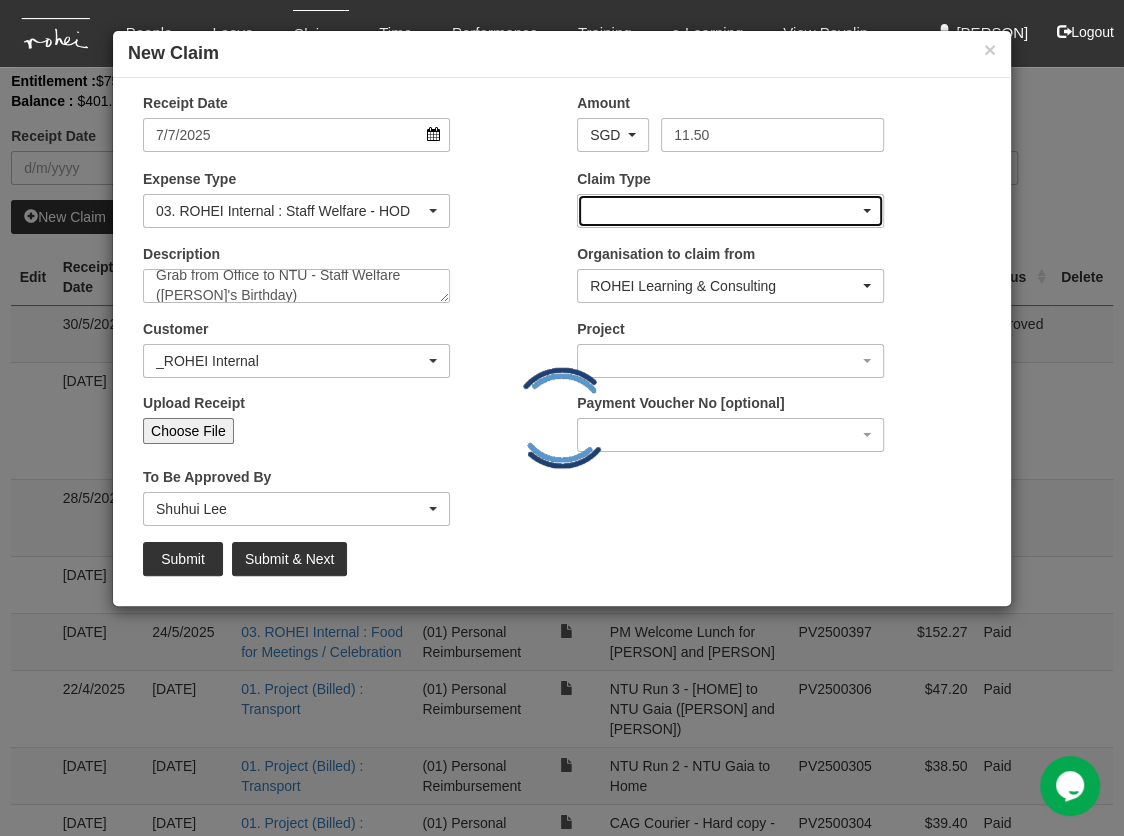 click at bounding box center (730, 211) 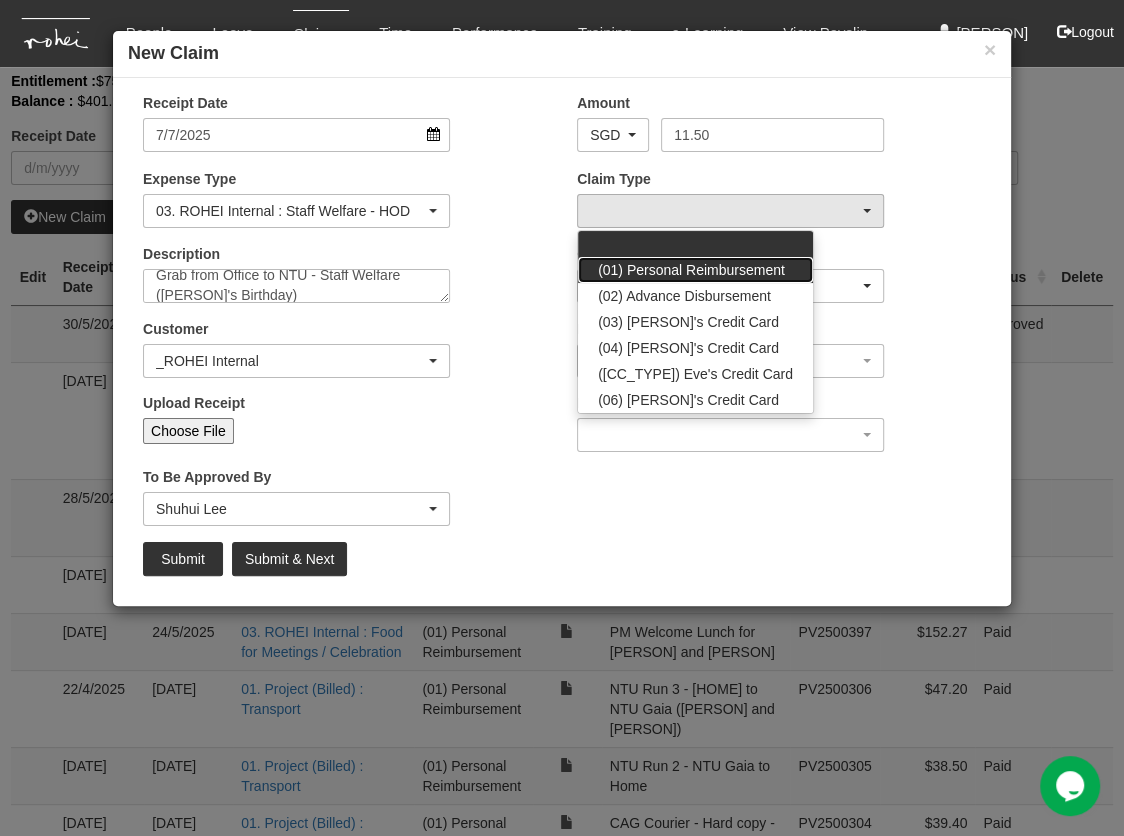 click on "(01) Personal Reimbursement" at bounding box center (598, 249) 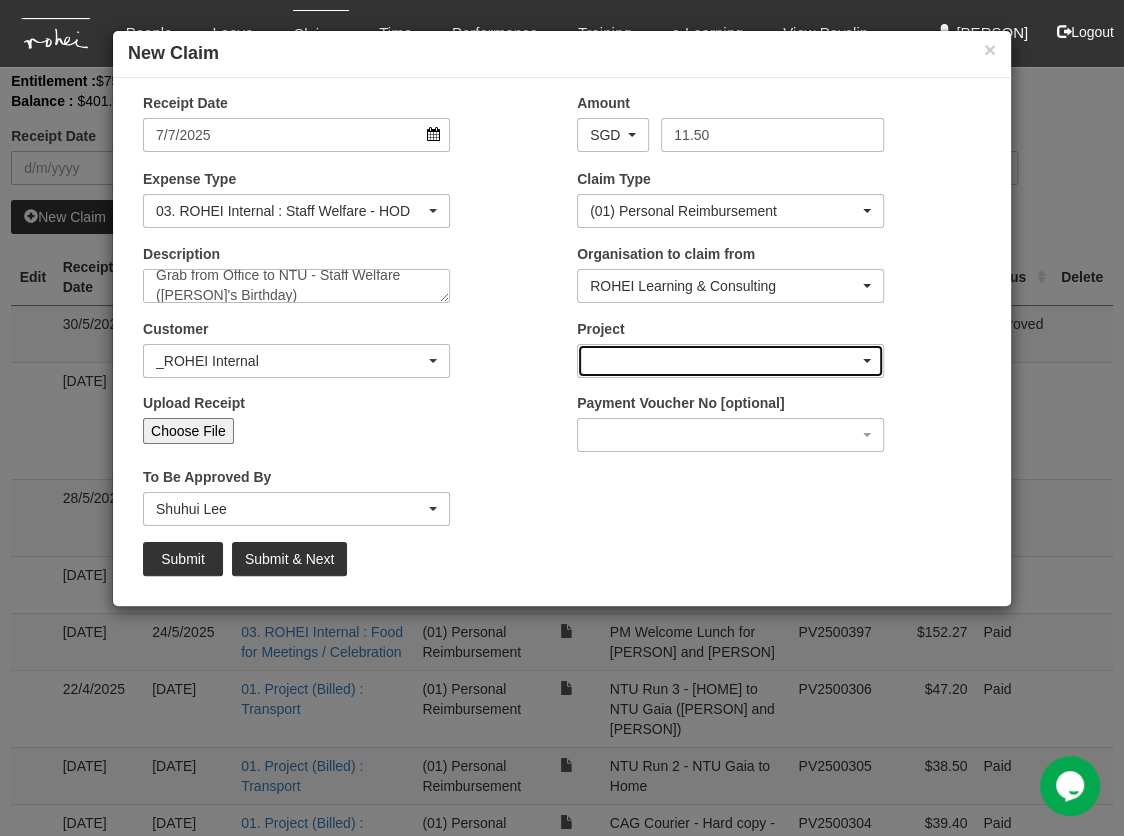 click at bounding box center [730, 361] 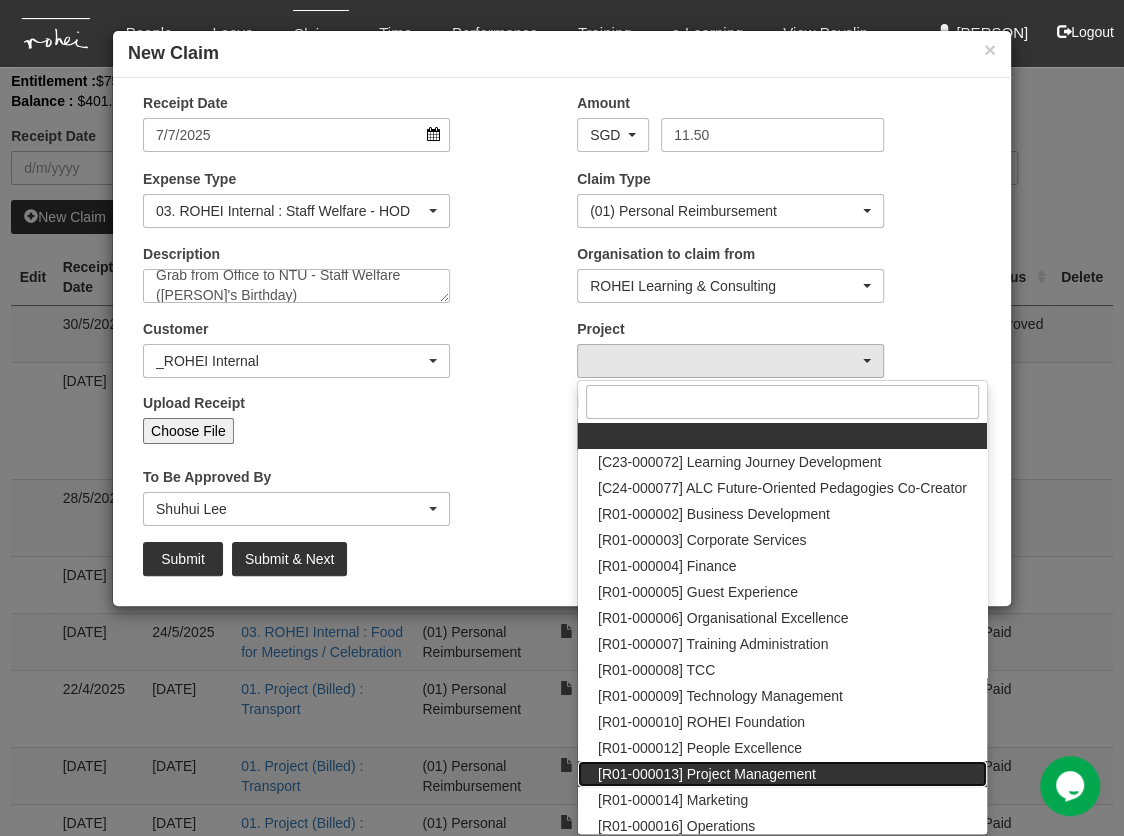 click on "[R01-000013] Project Management" at bounding box center [598, 441] 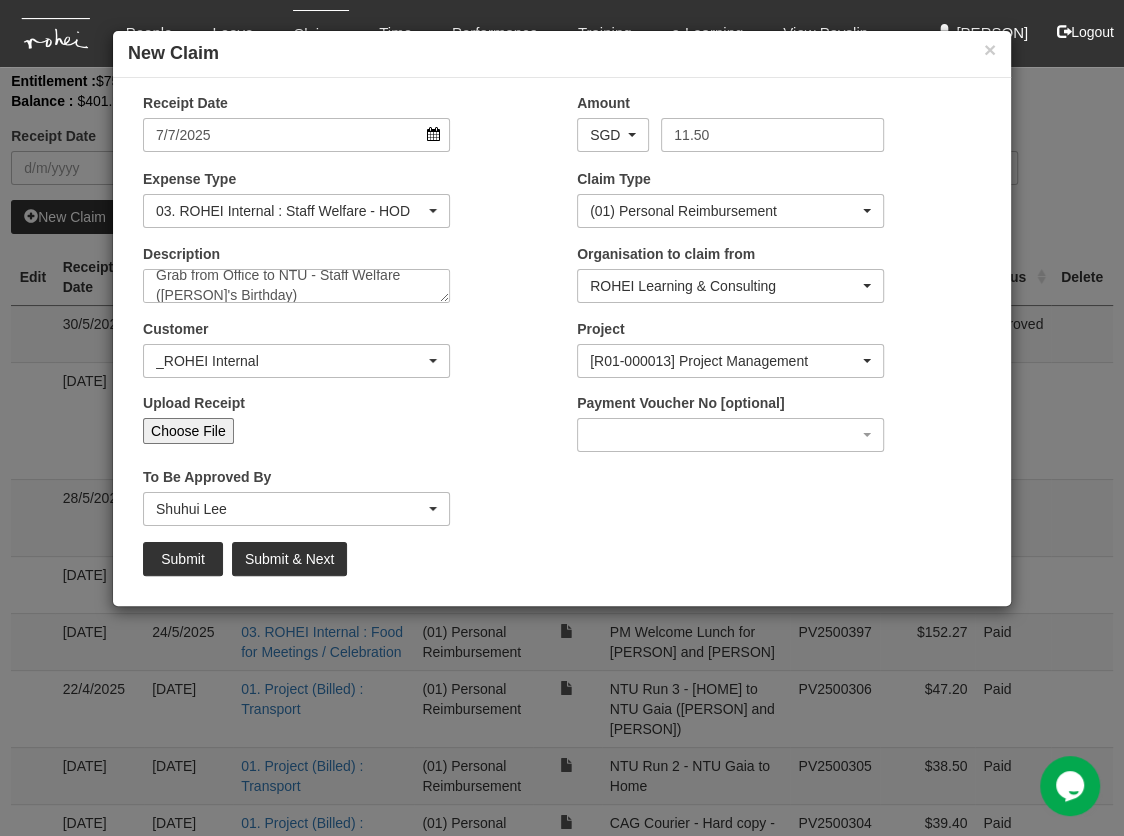 click on "Choose File" at bounding box center [188, 431] 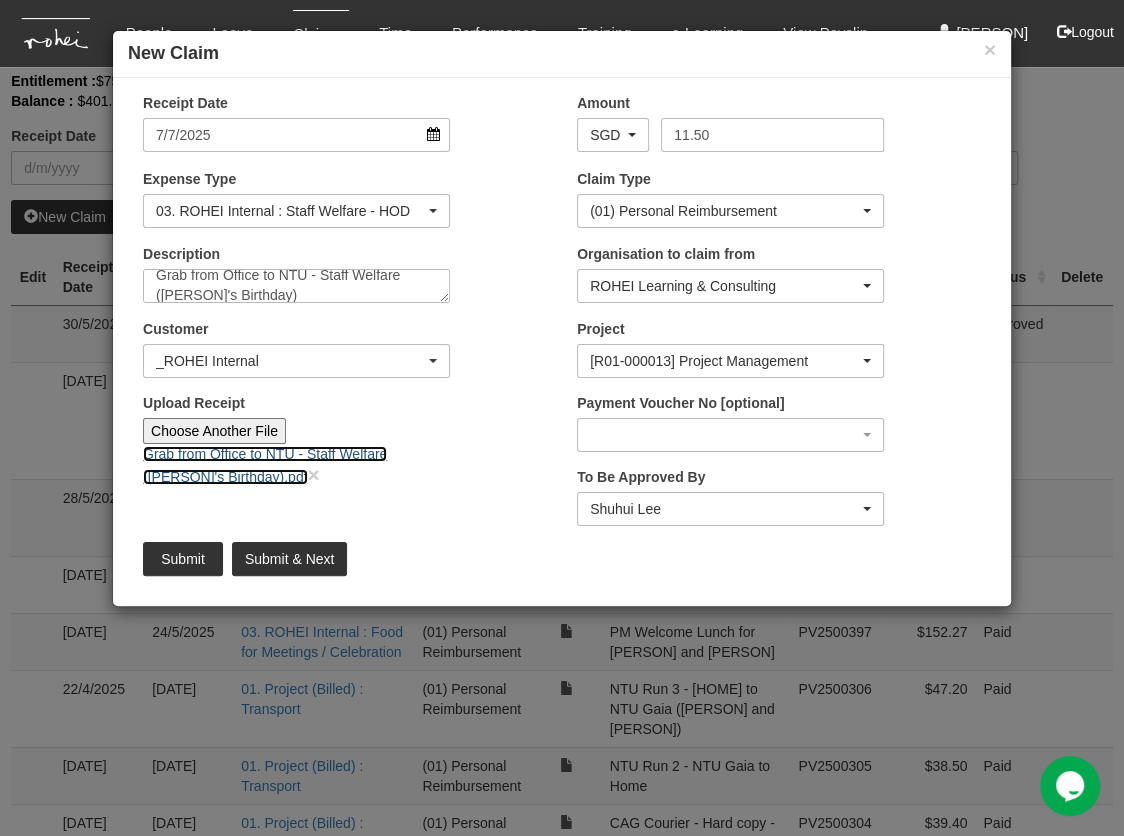 click on "Grab from Office to NTU - Staff Welfare ([PERSON]'s Birthday).pdf" at bounding box center [265, 465] 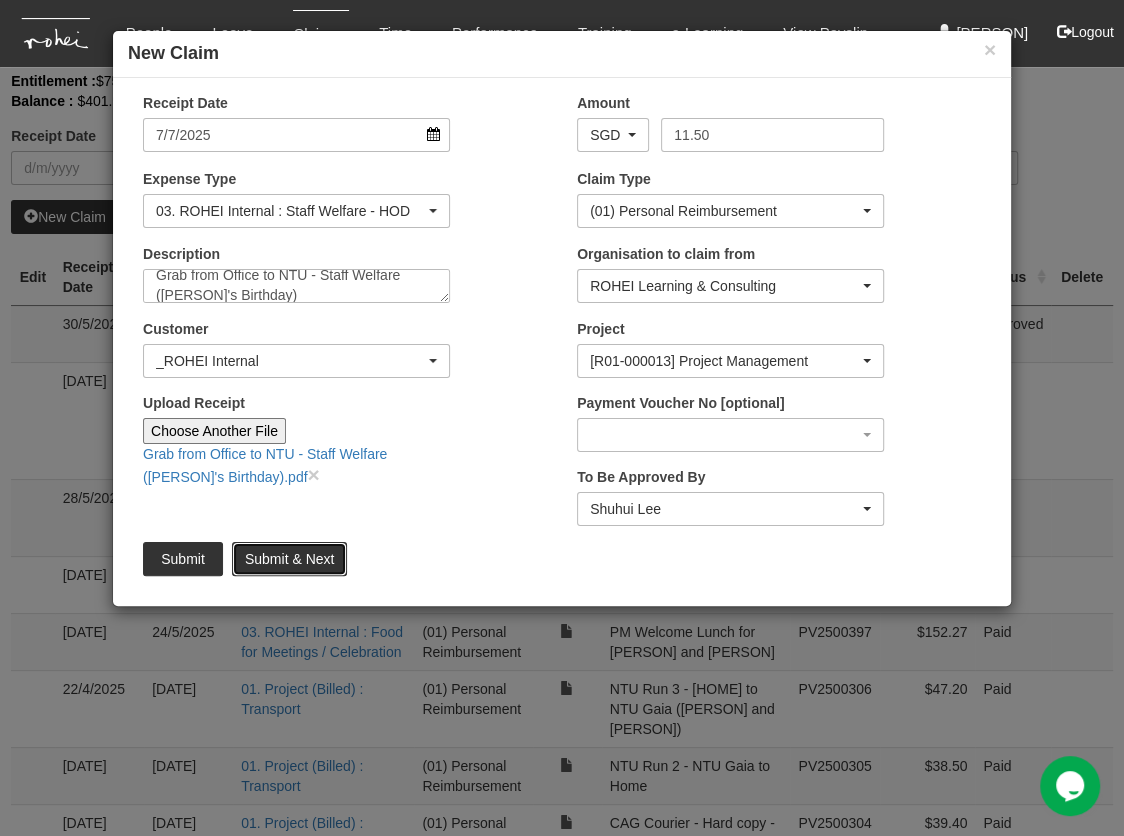 click on "Submit & Next" at bounding box center (289, 559) 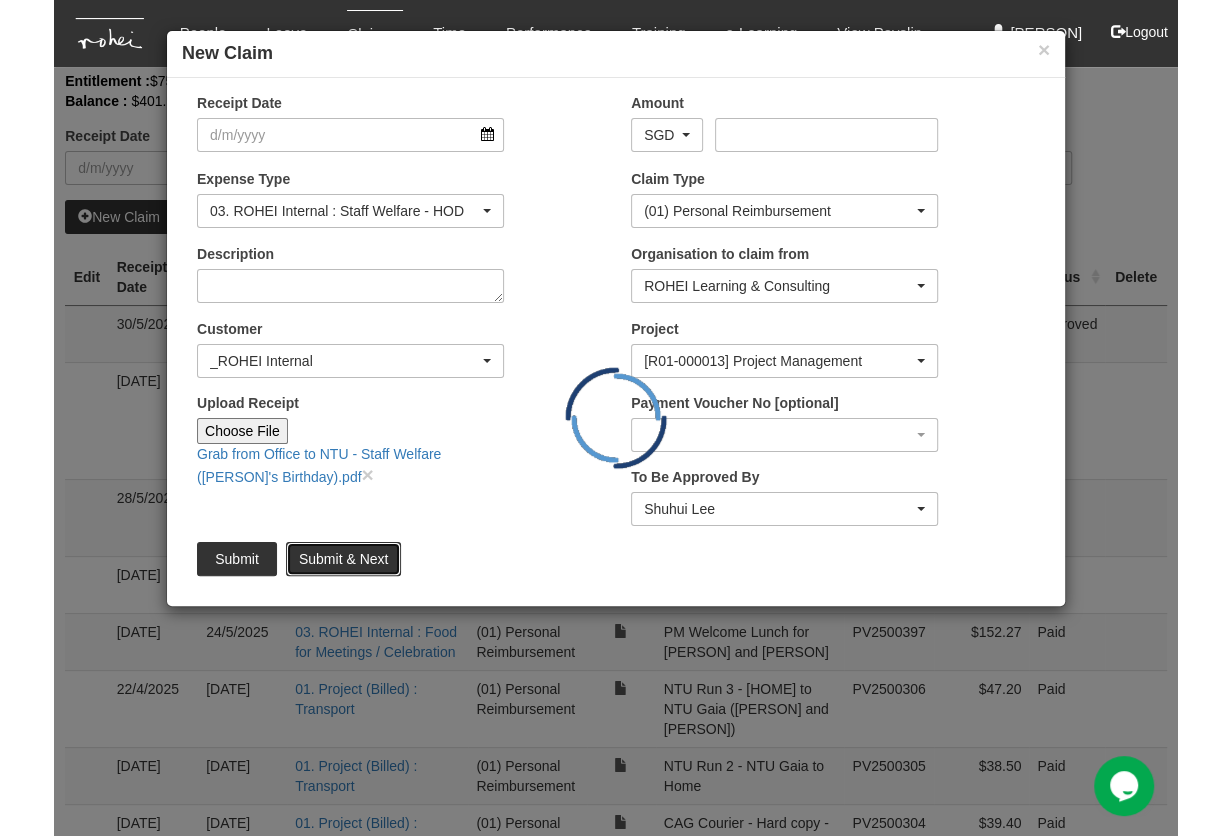 scroll, scrollTop: 0, scrollLeft: 0, axis: both 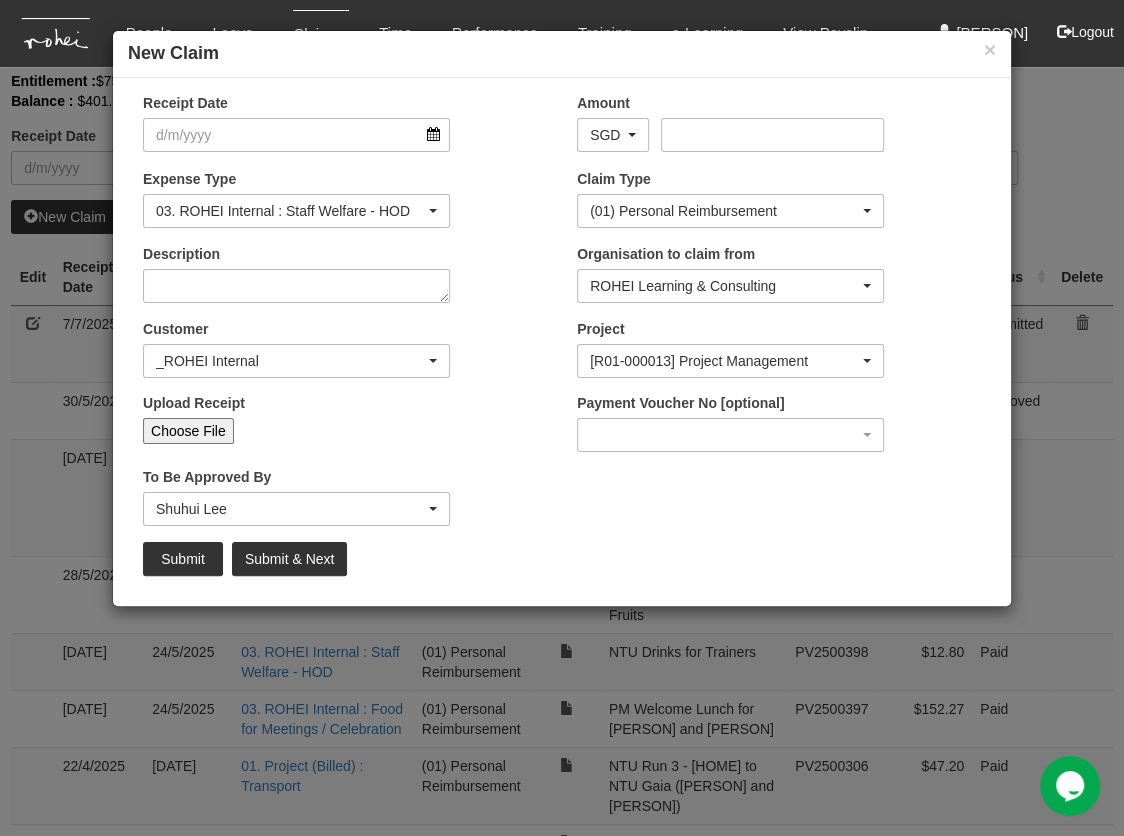 click on "Upload Receipt
Choose File" at bounding box center [345, 426] 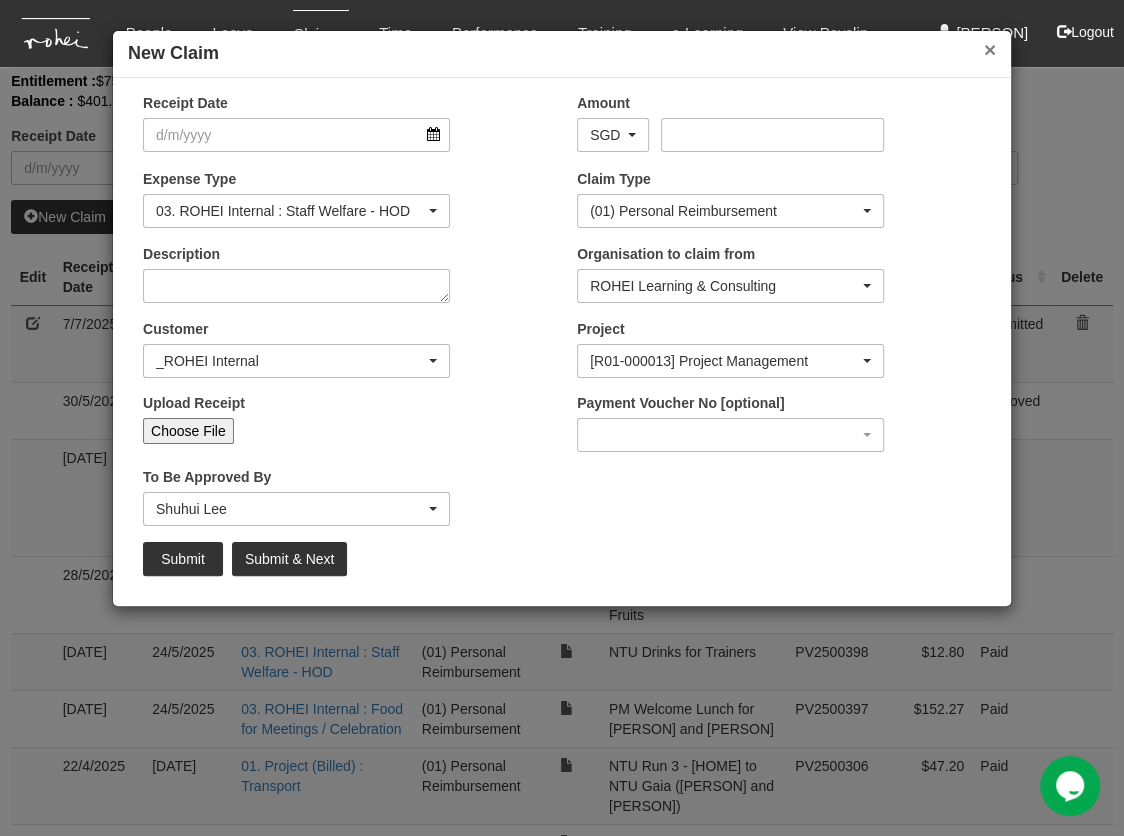 click on "×" at bounding box center [990, 49] 